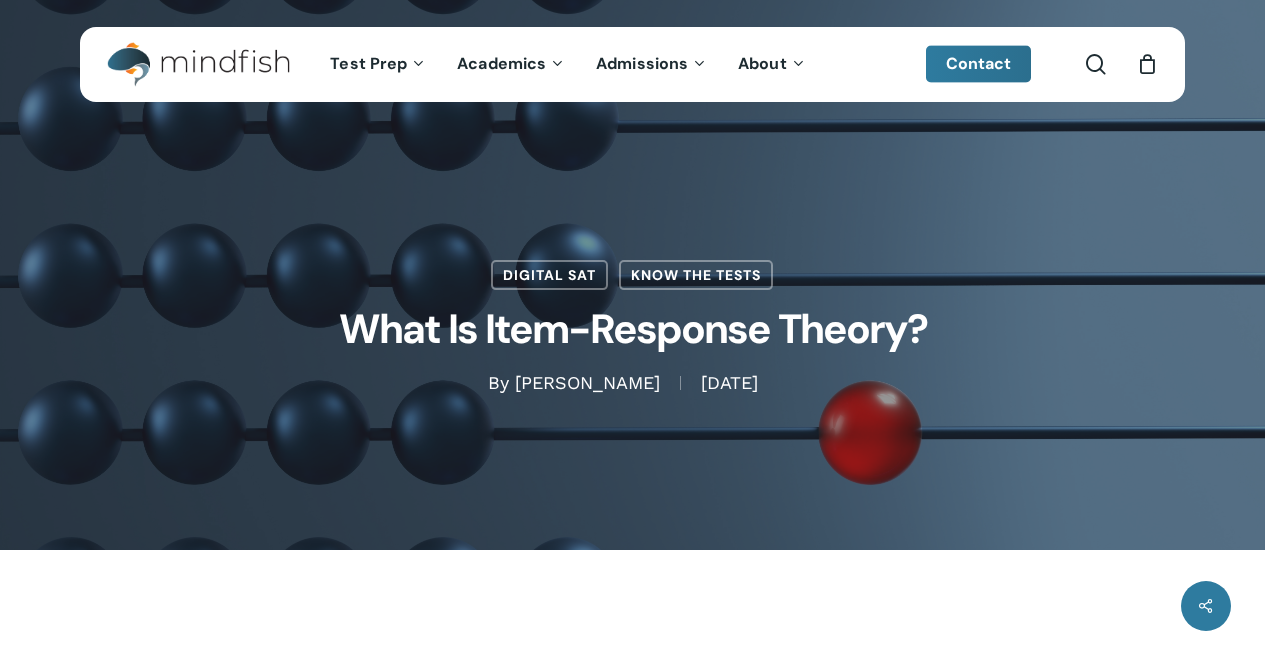scroll, scrollTop: 0, scrollLeft: 0, axis: both 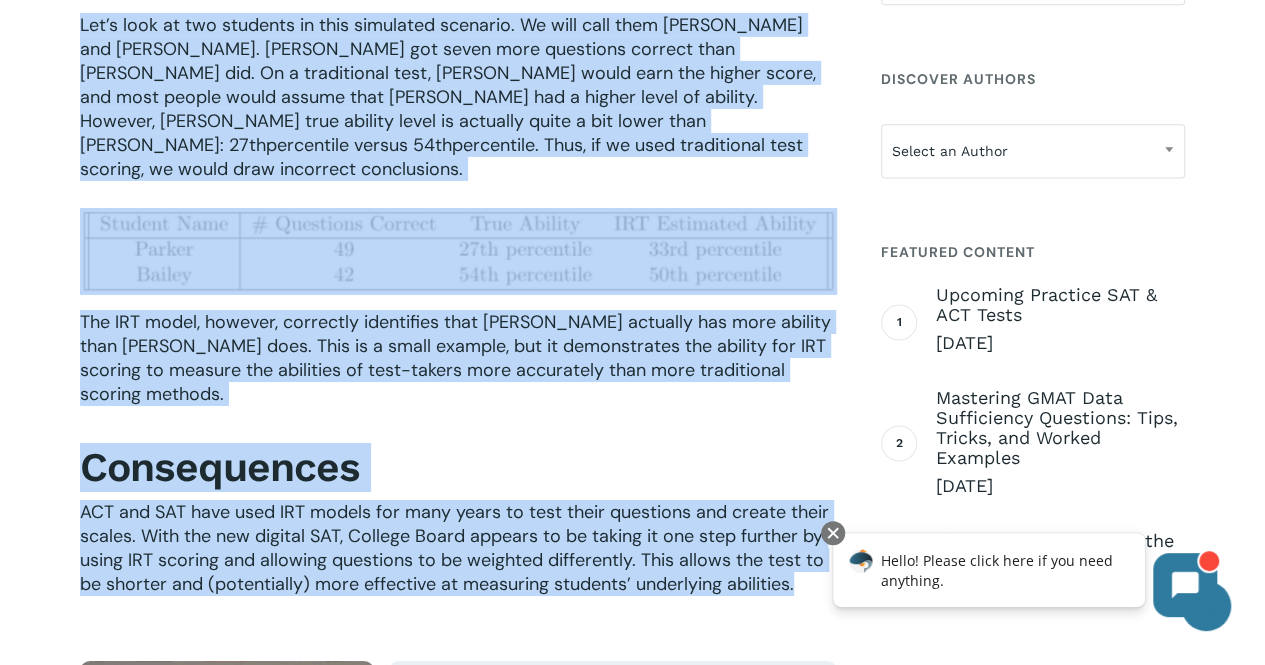drag, startPoint x: 81, startPoint y: 138, endPoint x: 800, endPoint y: 569, distance: 838.28516 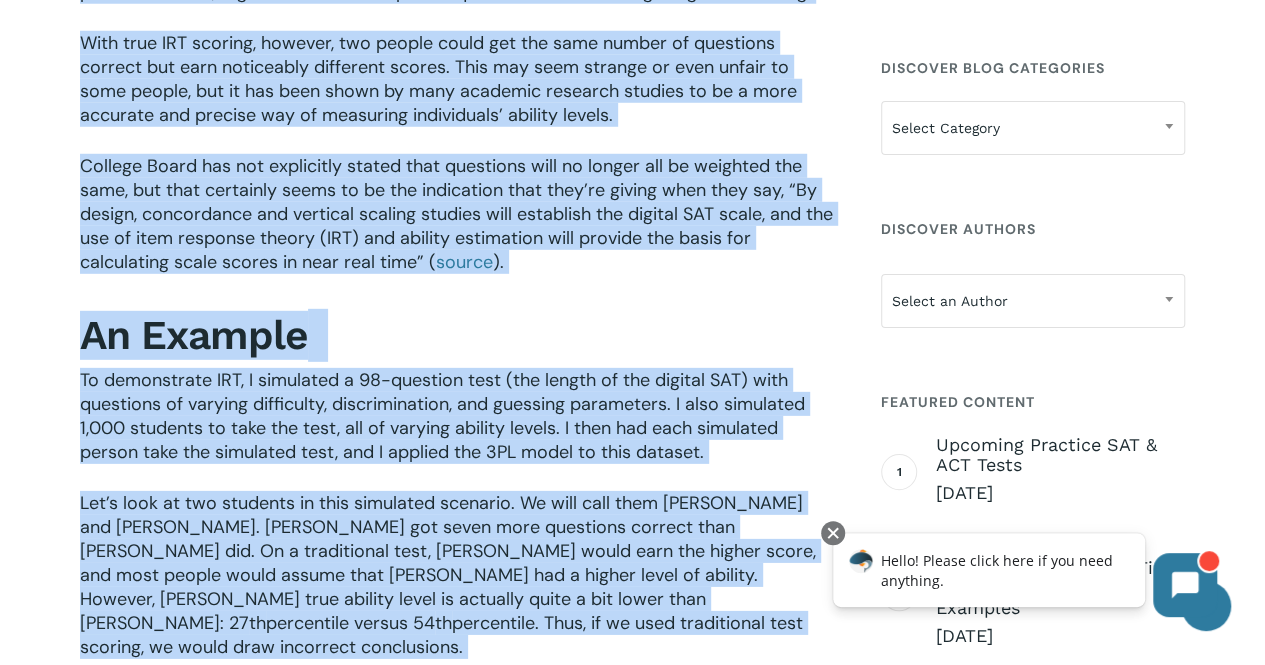 scroll, scrollTop: 2799, scrollLeft: 0, axis: vertical 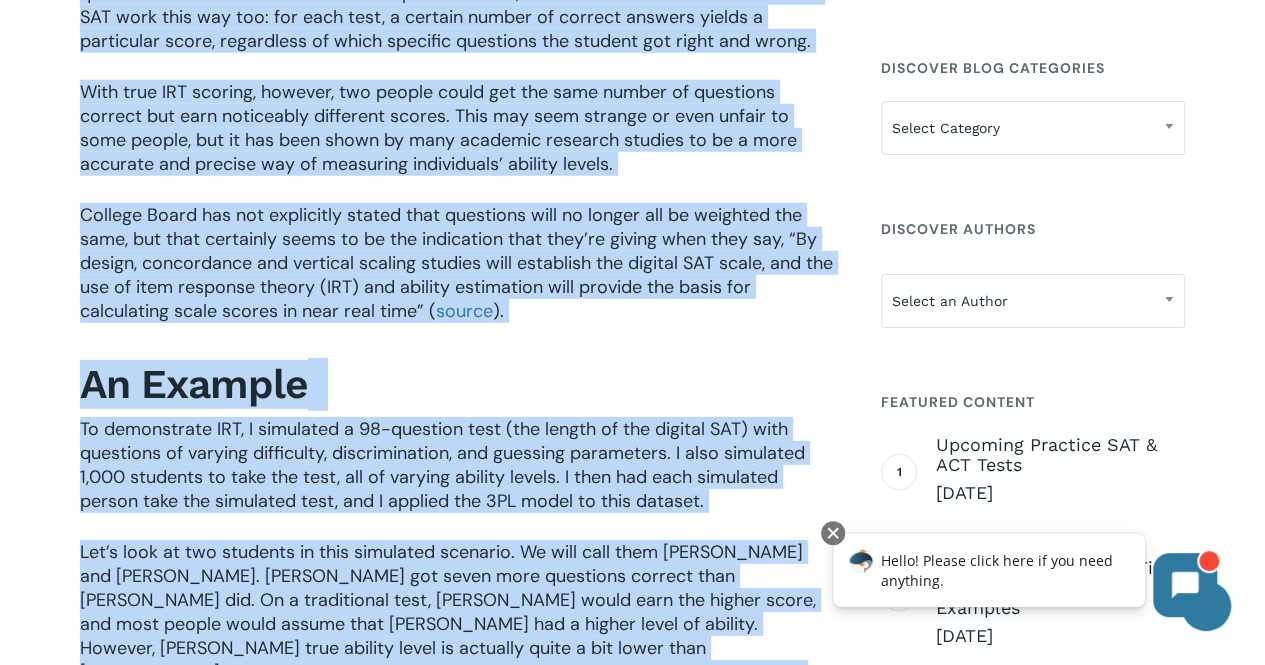 copy on "You have probably read about  the SAT and PSAT going digital  and including a computer-adaptive component starting in 2023 and 2024. What you may not know is that this change is made possible by a statistical technique known as Item-Response Theory (IRT).
IRT plays a critical role in standardized tests like the ACT and SAT. IRT is a framework of statistical models that allows researchers and test-makers to estimate individuals’ underlying abilities from a set of questions (called “items”).
We can measure some things directly: a person’s height, weight, eye color, etc. However, some variables are “latent,” meaning that we cannot directly measure or observe them. IRT provides a solution to this problem. These advanced statistical models allow latent constructs to be measured using a test made up of a series of questions.
How Item-Response Theory Works
The basic idea behind IRT is that the probability of a correct response to a certain question is based on three things: 1. The amount of ability ..." 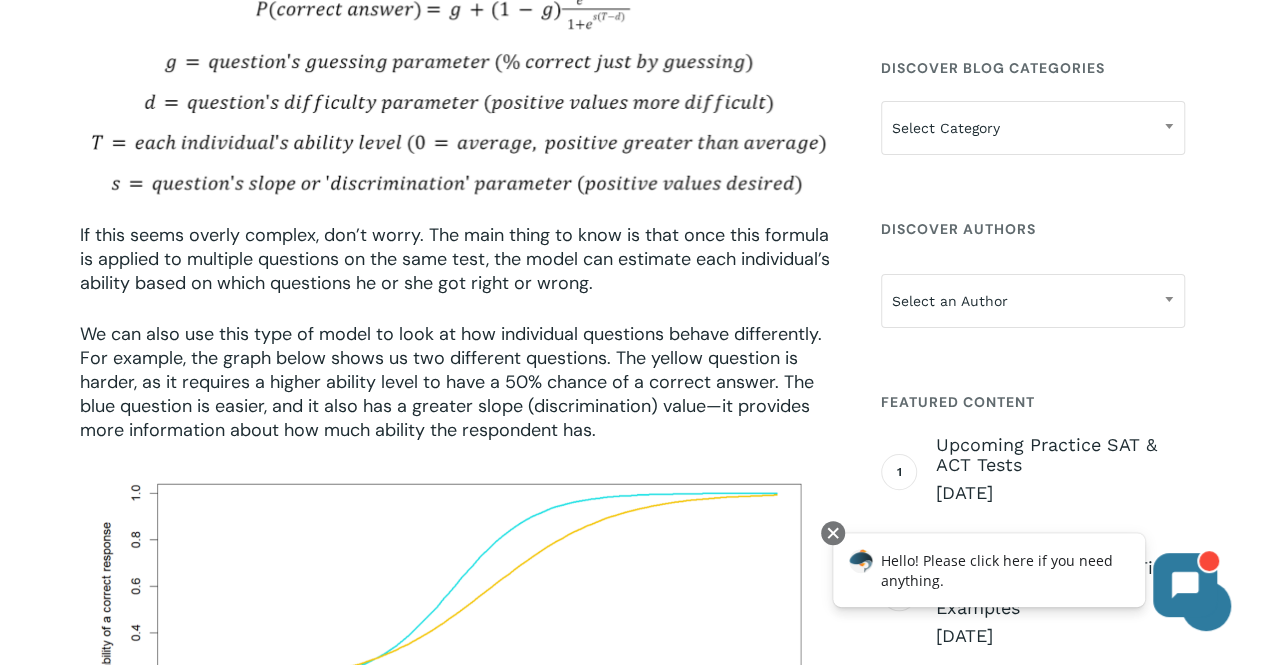 scroll, scrollTop: 2318, scrollLeft: 0, axis: vertical 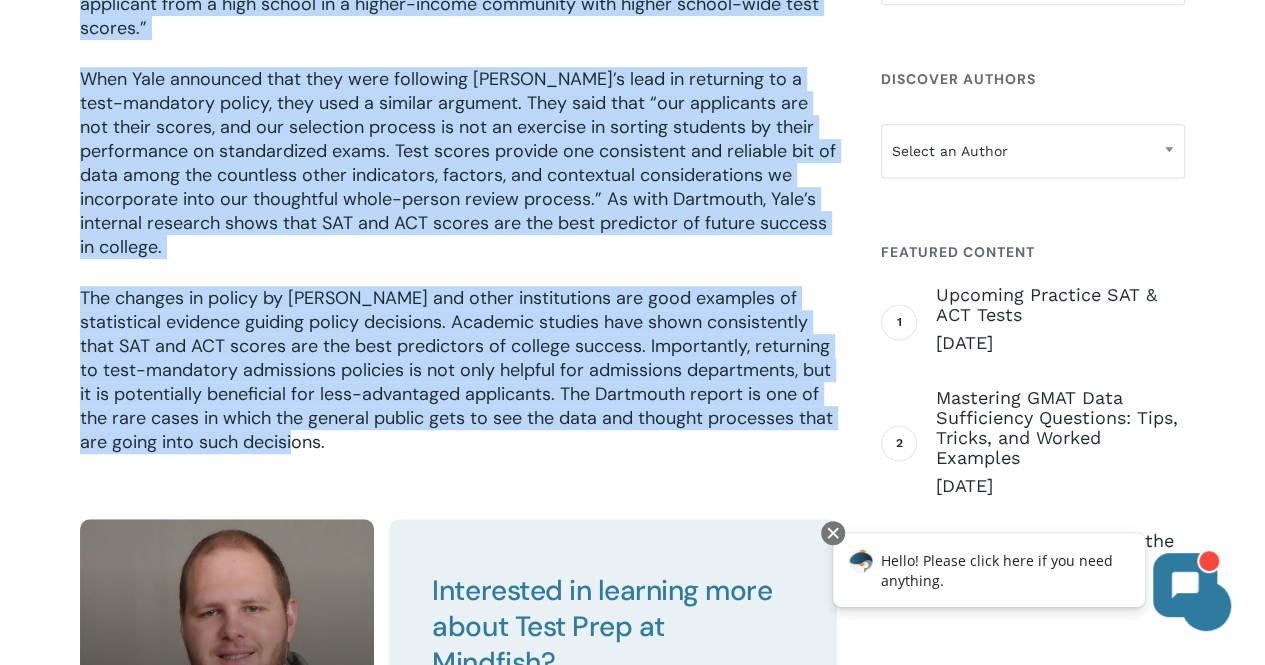 drag, startPoint x: 82, startPoint y: 189, endPoint x: 439, endPoint y: 436, distance: 434.1175 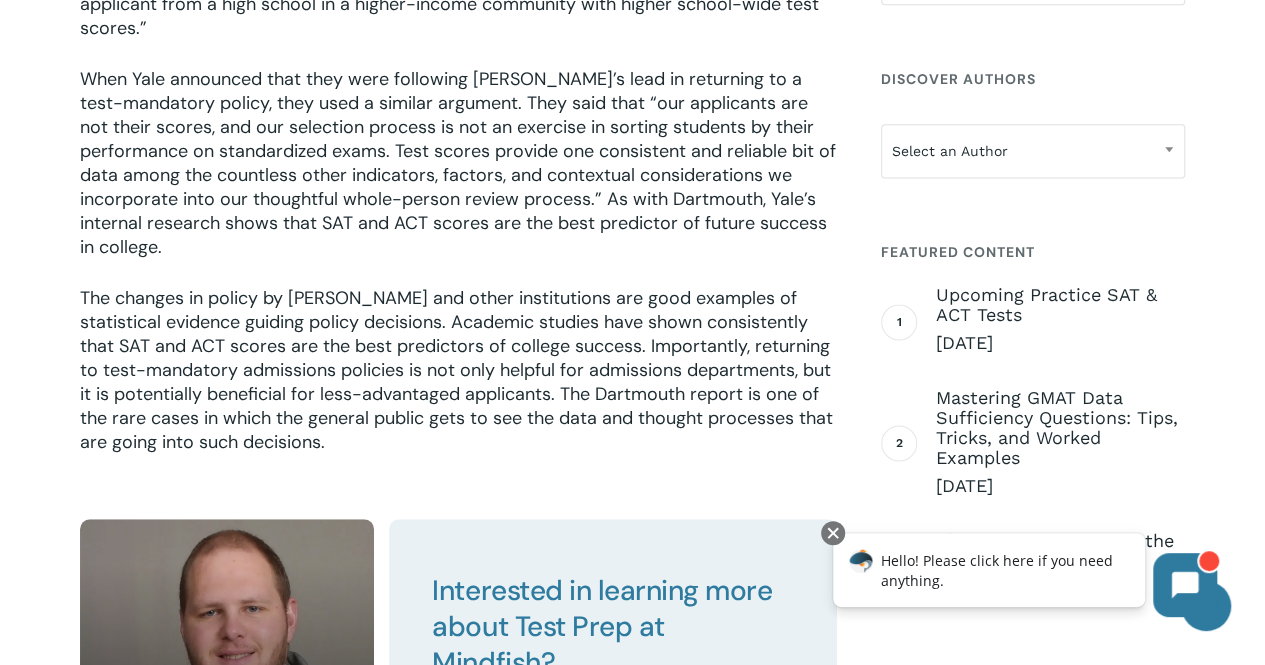 scroll, scrollTop: 1143, scrollLeft: 0, axis: vertical 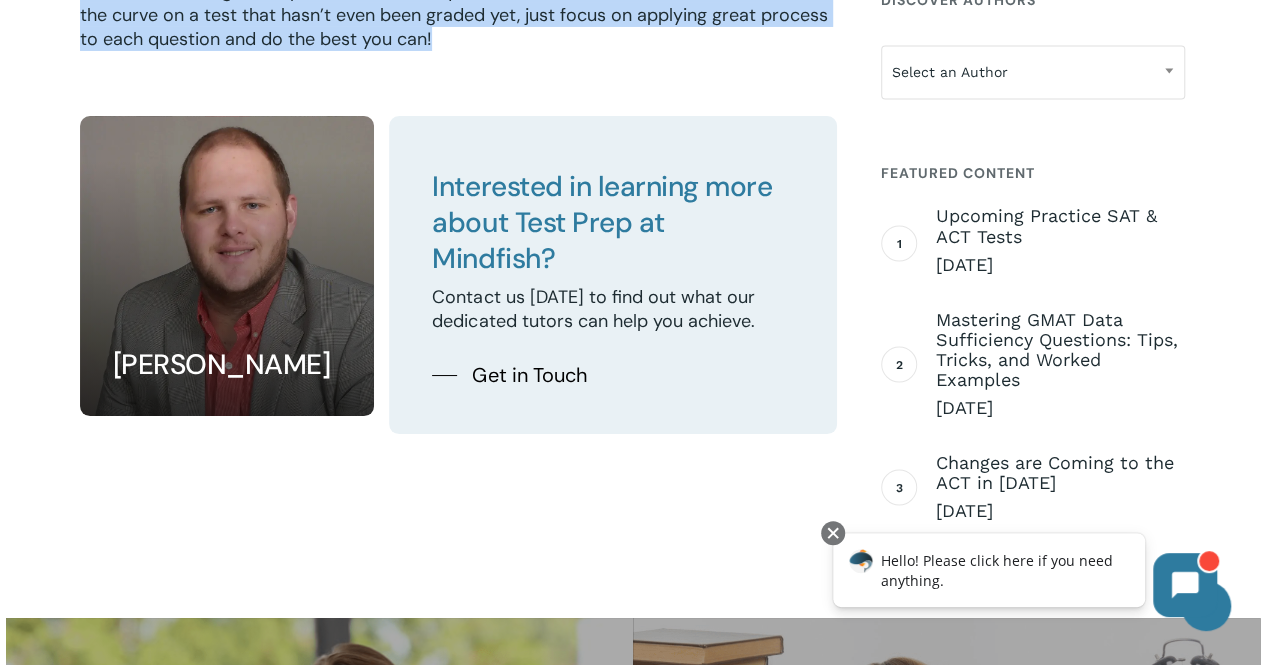 drag, startPoint x: 82, startPoint y: 240, endPoint x: 528, endPoint y: 108, distance: 465.12363 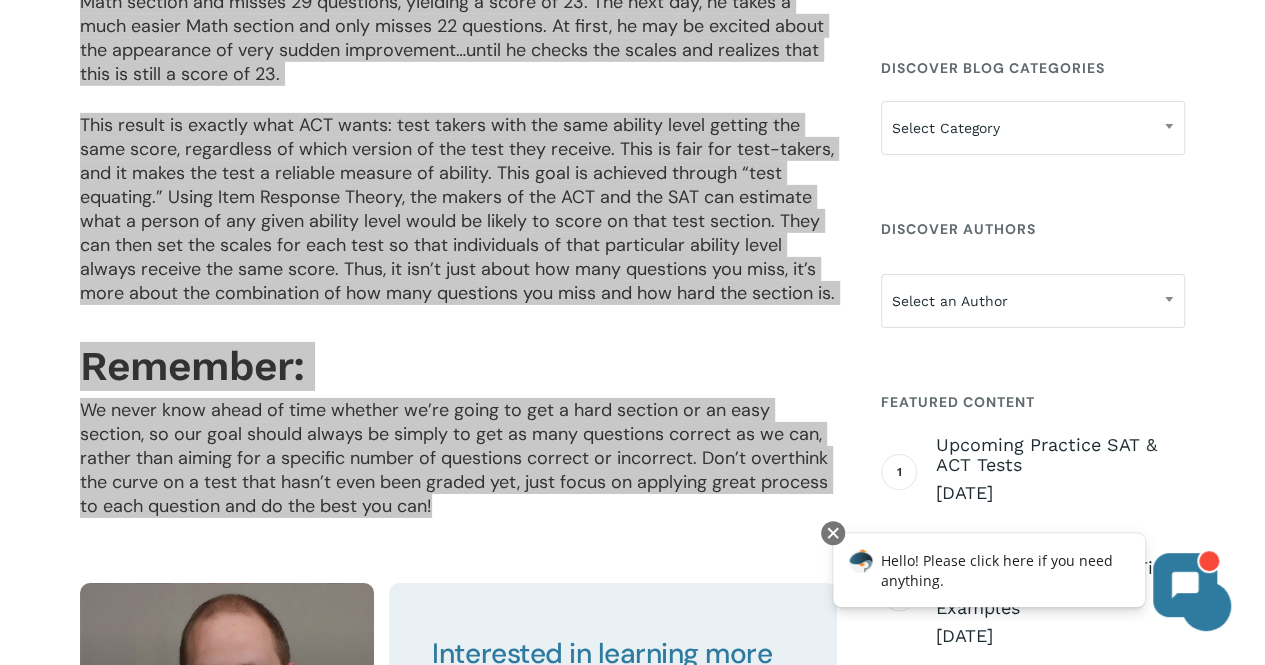 scroll, scrollTop: 3162, scrollLeft: 0, axis: vertical 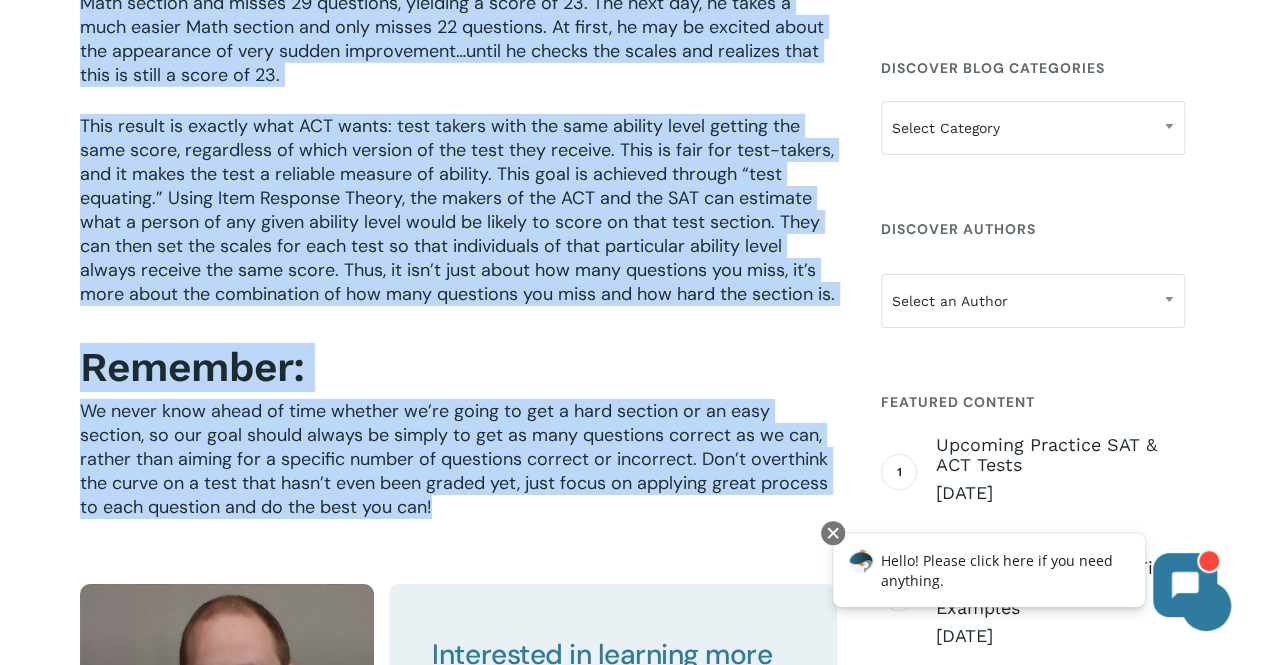 click on "This result is exactly what ACT wants: test takers with the same ability level getting the same score, regardless of which version of the test they receive. This is fair for test-takers, and it makes the test a reliable measure of ability. This goal is achieved through “test equating.” Using Item Response Theory, the makers of the ACT and the SAT can estimate what a person of any given ability level would be likely to score on that test section. They can then set the scales for each test so that individuals of that particular ability level always receive the same score. Thus, it isn’t just about how many questions you miss, it’s more about the combination of how many questions you miss and how hard the section is." at bounding box center [458, 223] 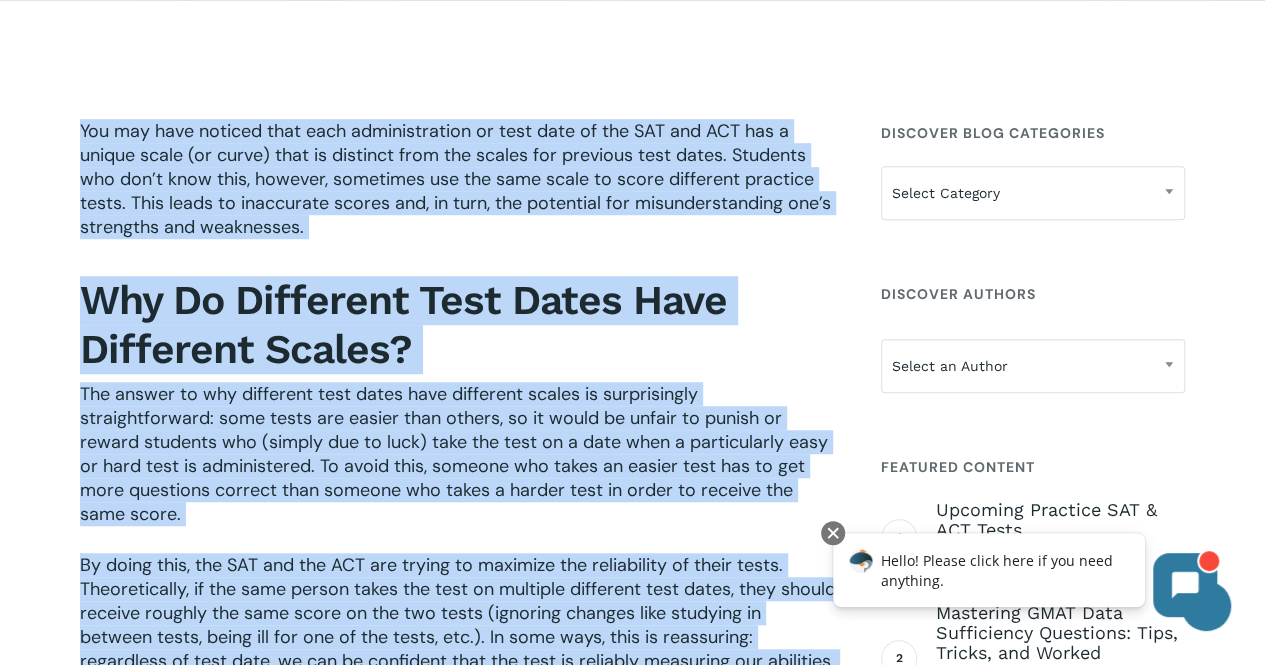 scroll, scrollTop: 496, scrollLeft: 0, axis: vertical 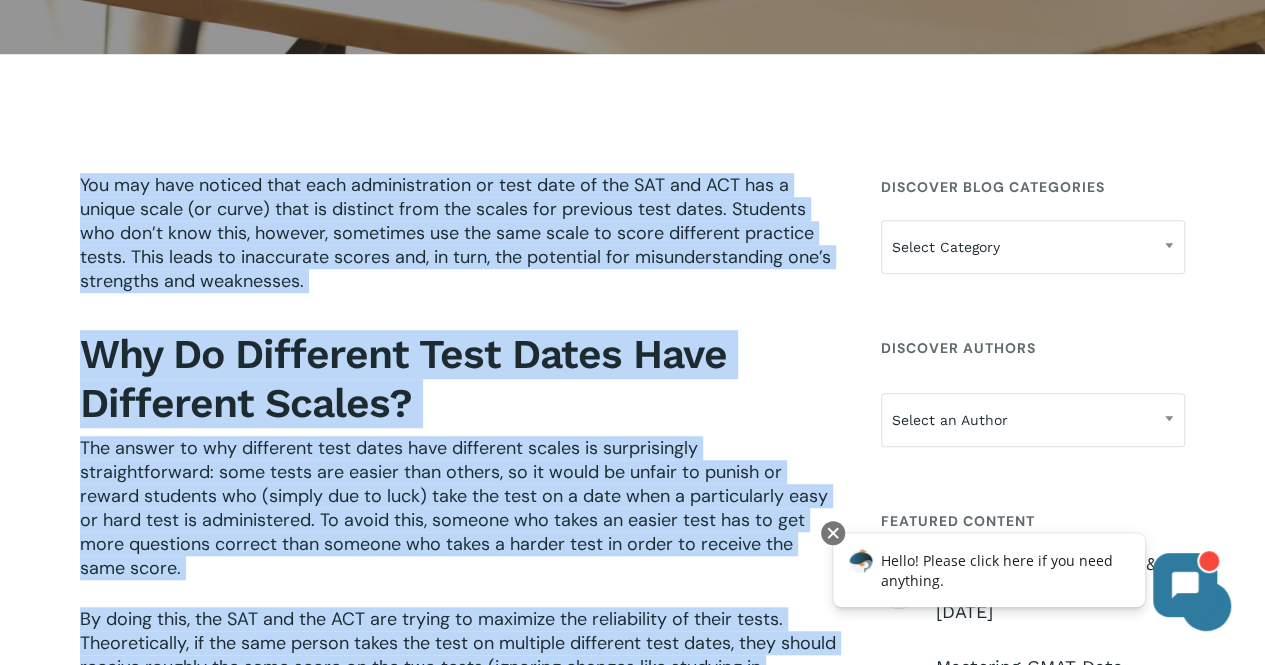 drag, startPoint x: 424, startPoint y: 582, endPoint x: 77, endPoint y: 173, distance: 536.36743 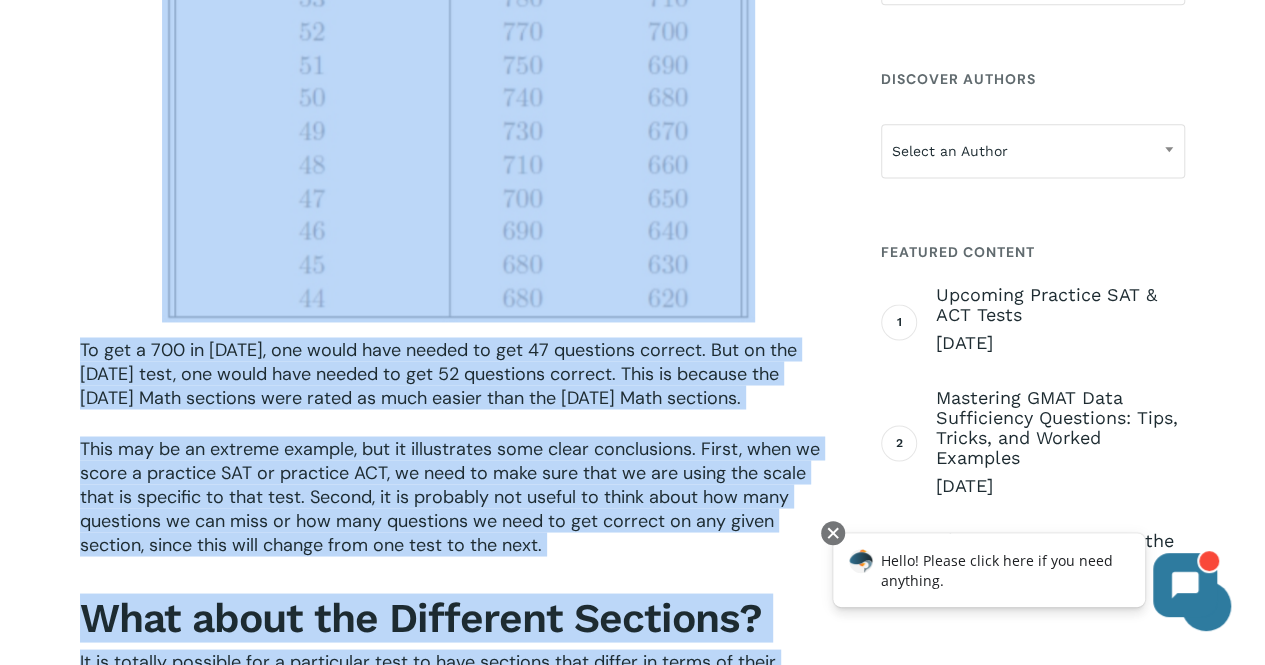 scroll, scrollTop: 1550, scrollLeft: 0, axis: vertical 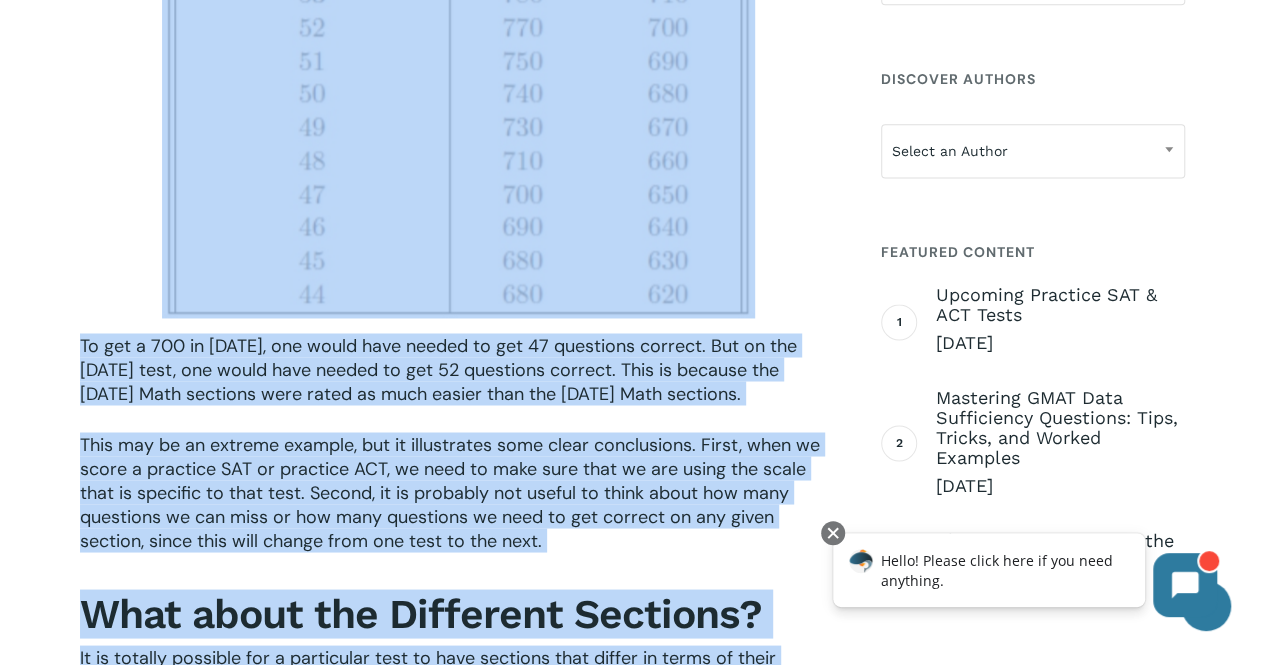 click on "To get a 700 in January of 2017, one would have needed to get 47 questions correct. But on the October 2018 test, one would have needed to get 52 questions correct. This is because the October 2018 Math sections were rated as much easier than the January 2017 Math sections." at bounding box center [438, 369] 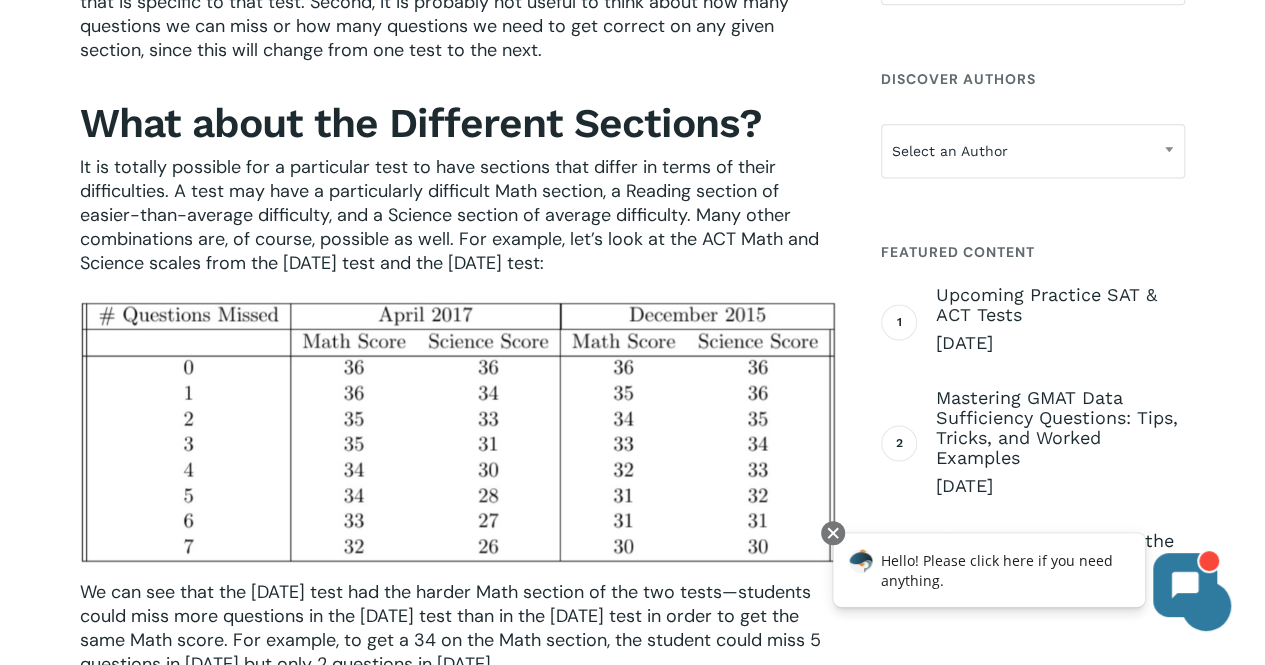 scroll, scrollTop: 2040, scrollLeft: 0, axis: vertical 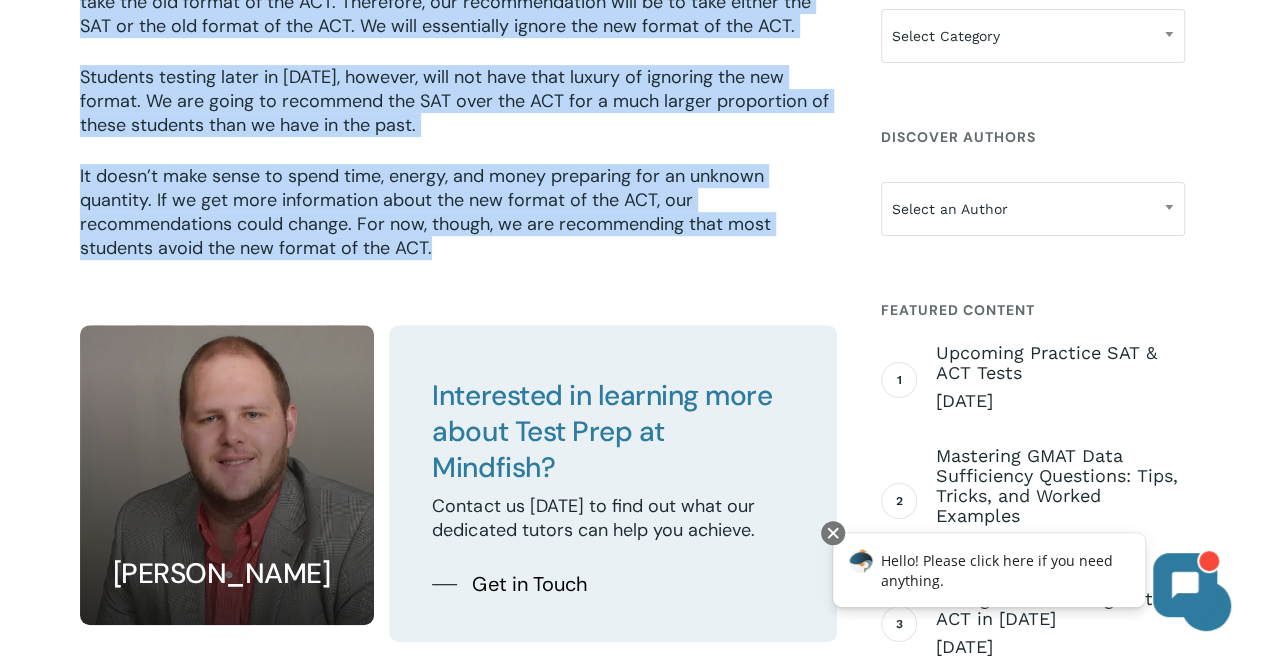 drag, startPoint x: 82, startPoint y: 255, endPoint x: 539, endPoint y: 248, distance: 457.05362 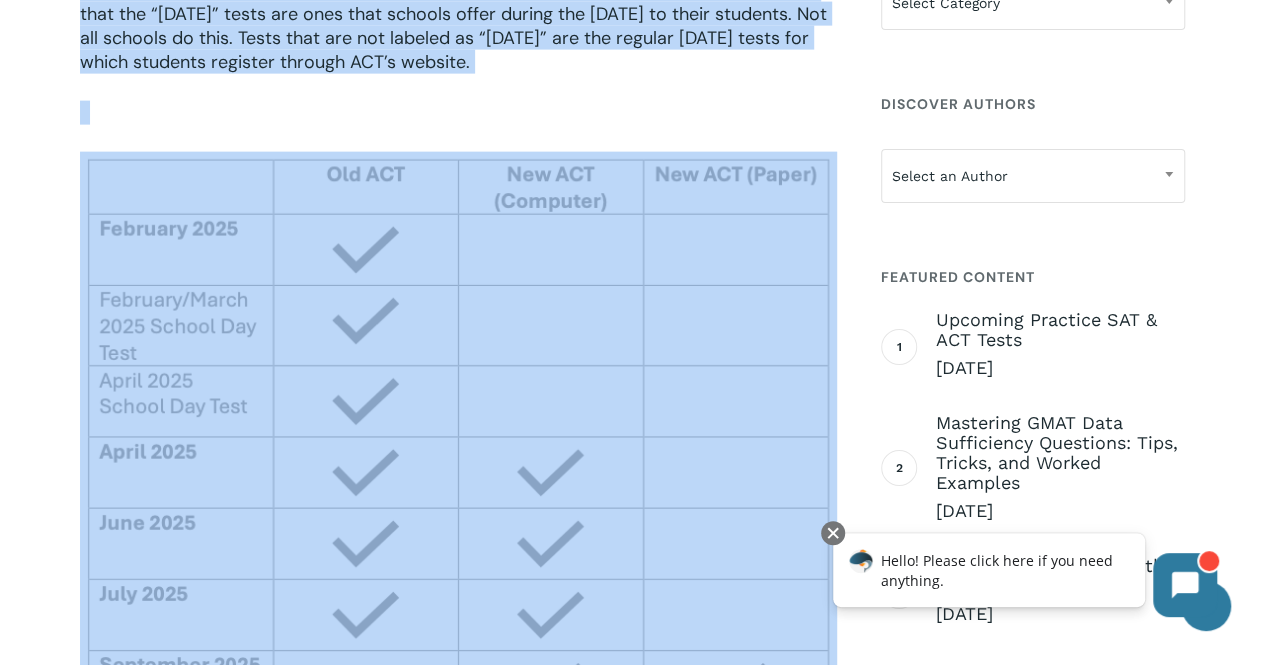 scroll, scrollTop: 6077, scrollLeft: 0, axis: vertical 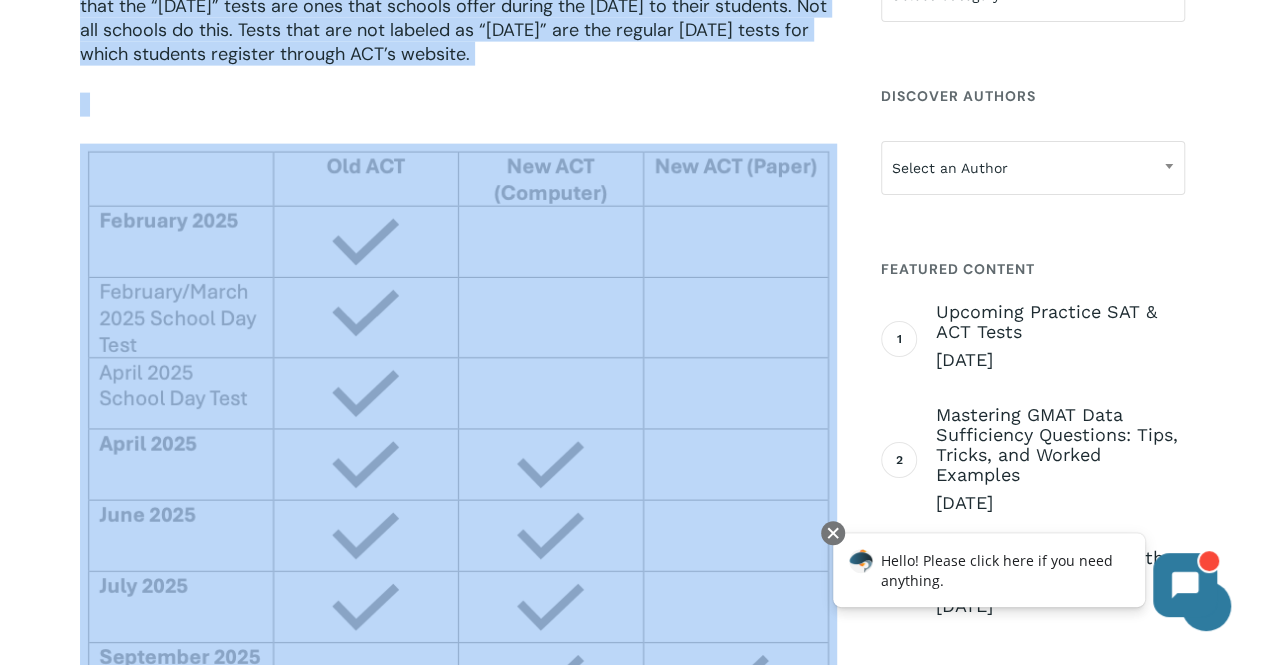 click at bounding box center [458, 558] 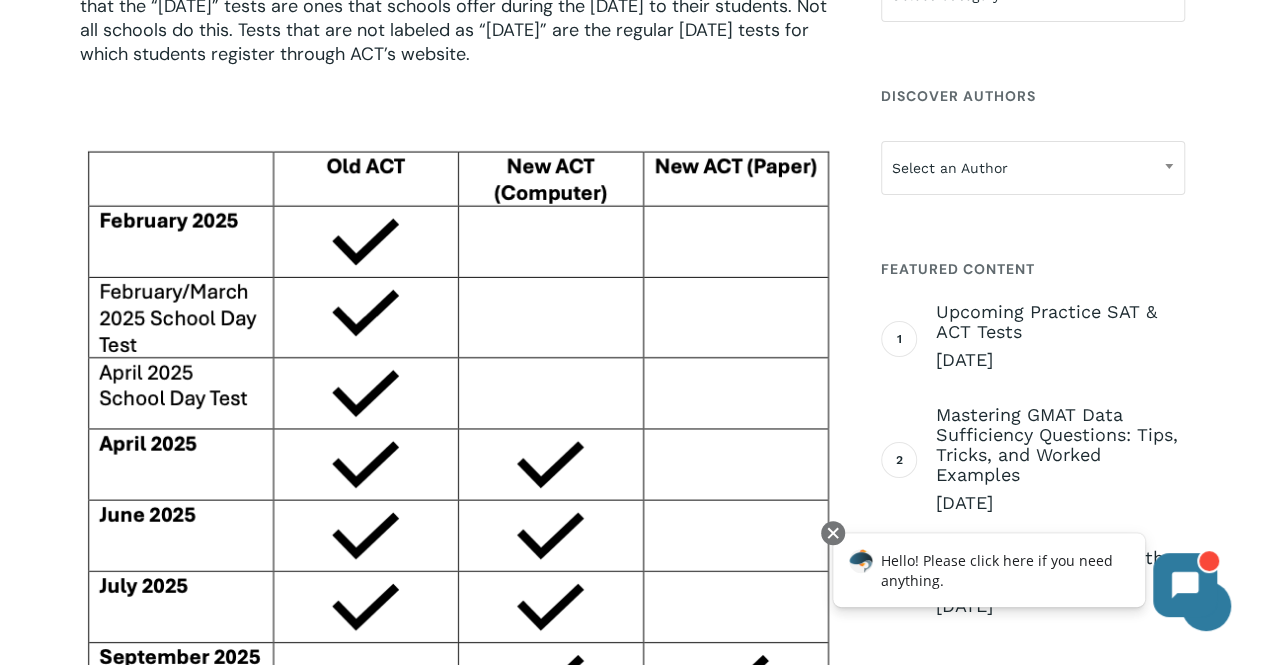 click at bounding box center [458, 558] 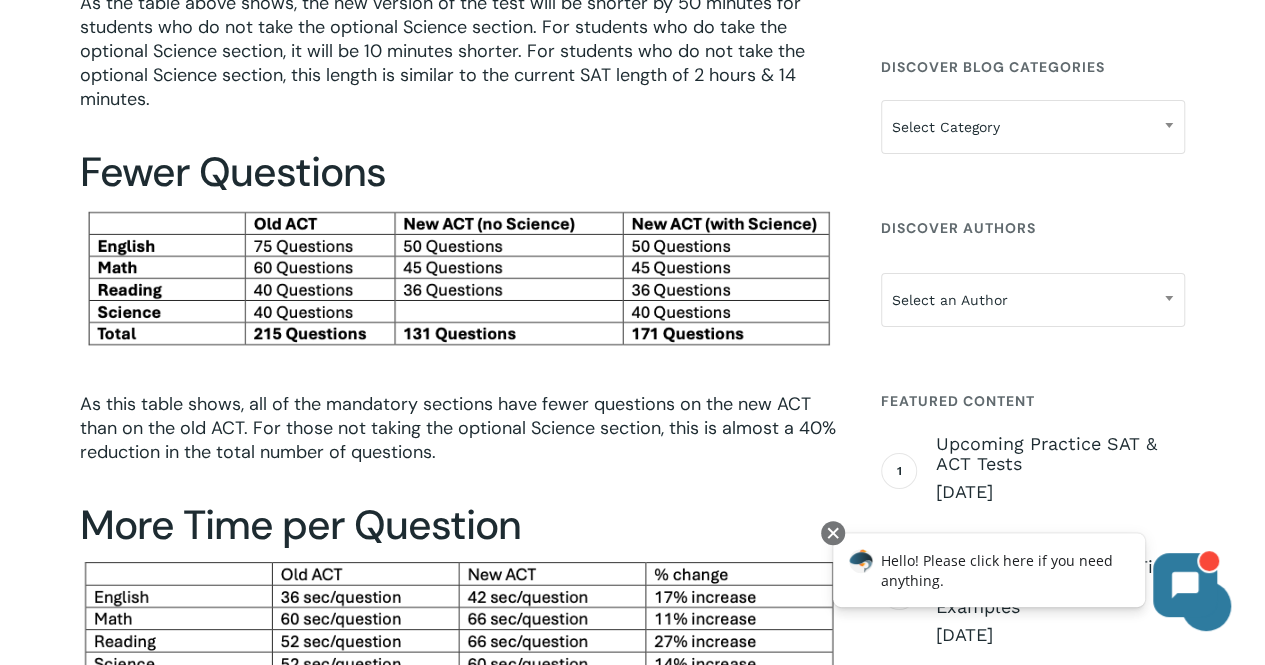 scroll, scrollTop: 2240, scrollLeft: 0, axis: vertical 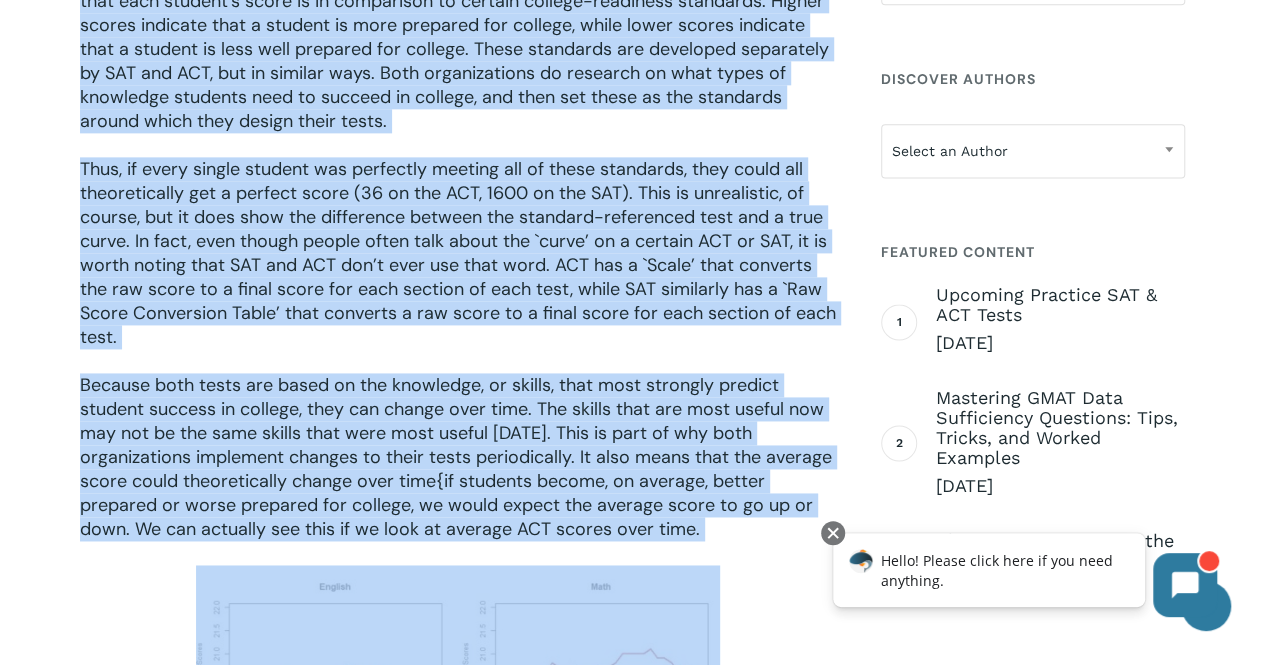 drag, startPoint x: 87, startPoint y: 141, endPoint x: 726, endPoint y: 521, distance: 743.4521 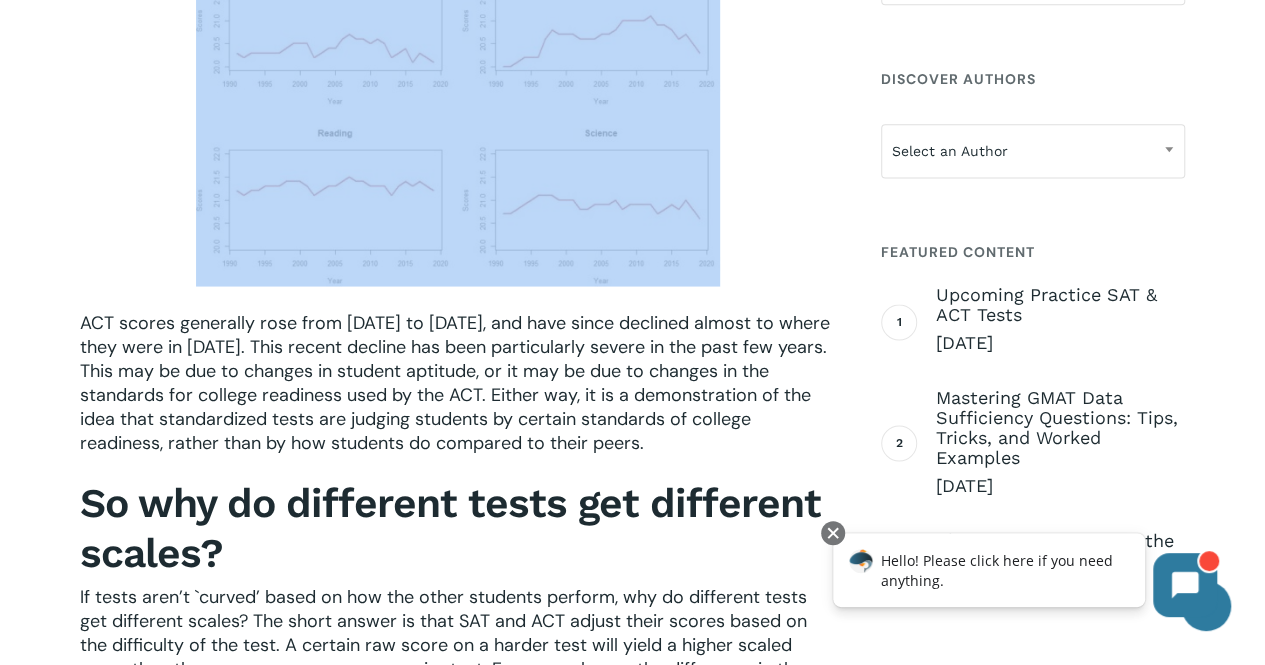scroll, scrollTop: 1872, scrollLeft: 0, axis: vertical 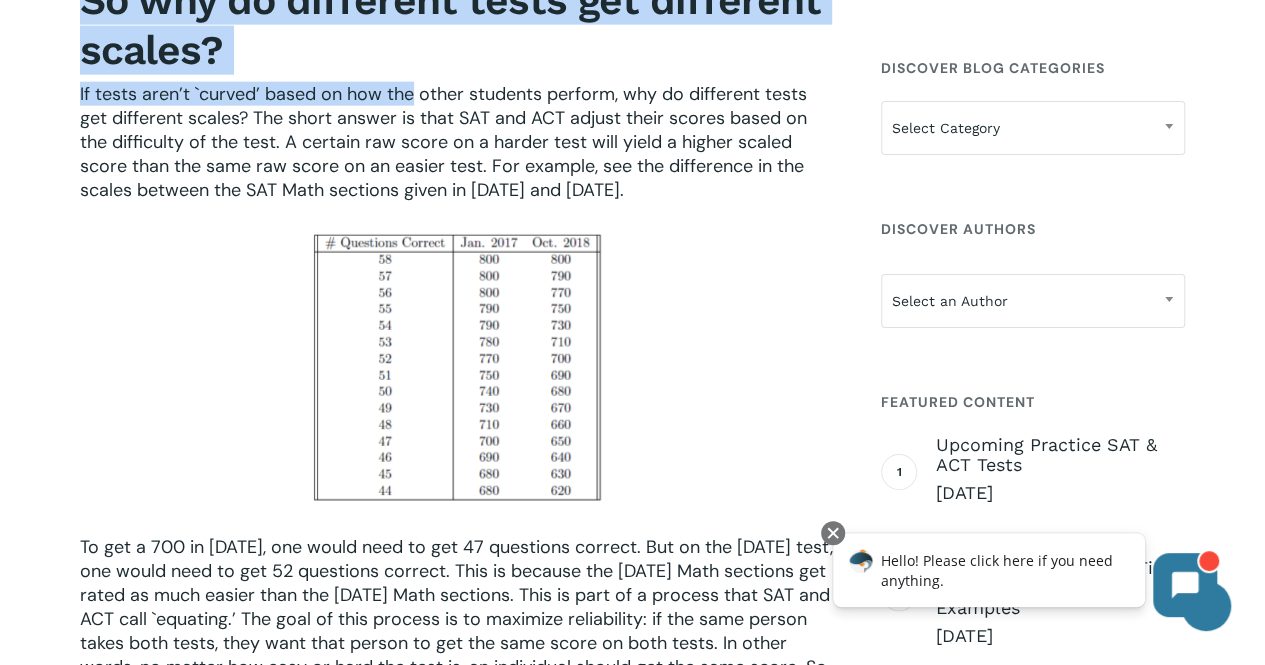 drag, startPoint x: 82, startPoint y: 318, endPoint x: 766, endPoint y: 185, distance: 696.8106 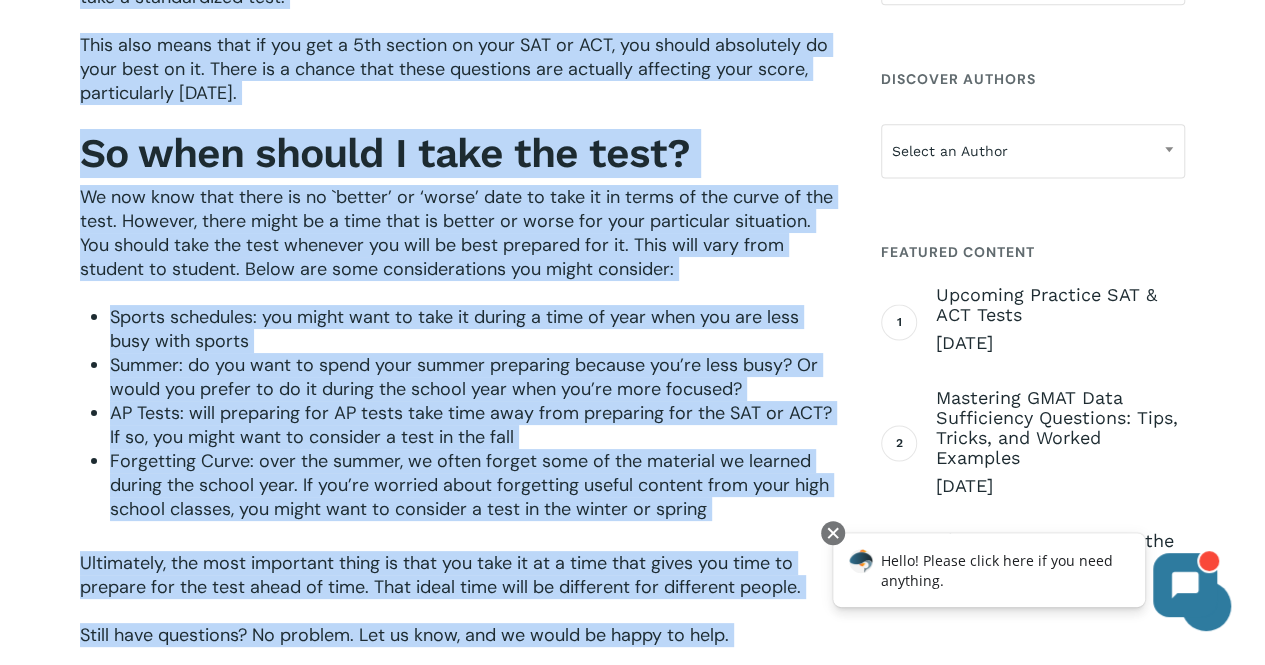 scroll, scrollTop: 3935, scrollLeft: 0, axis: vertical 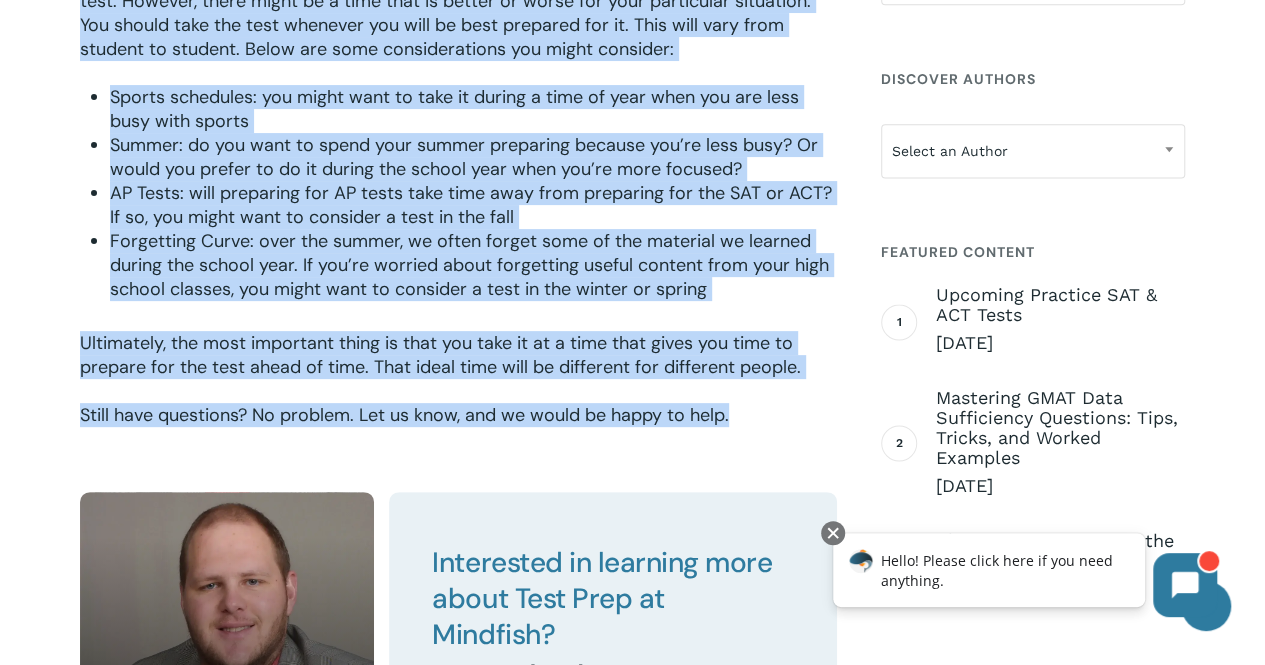 drag, startPoint x: 85, startPoint y: 495, endPoint x: 790, endPoint y: 427, distance: 708.27185 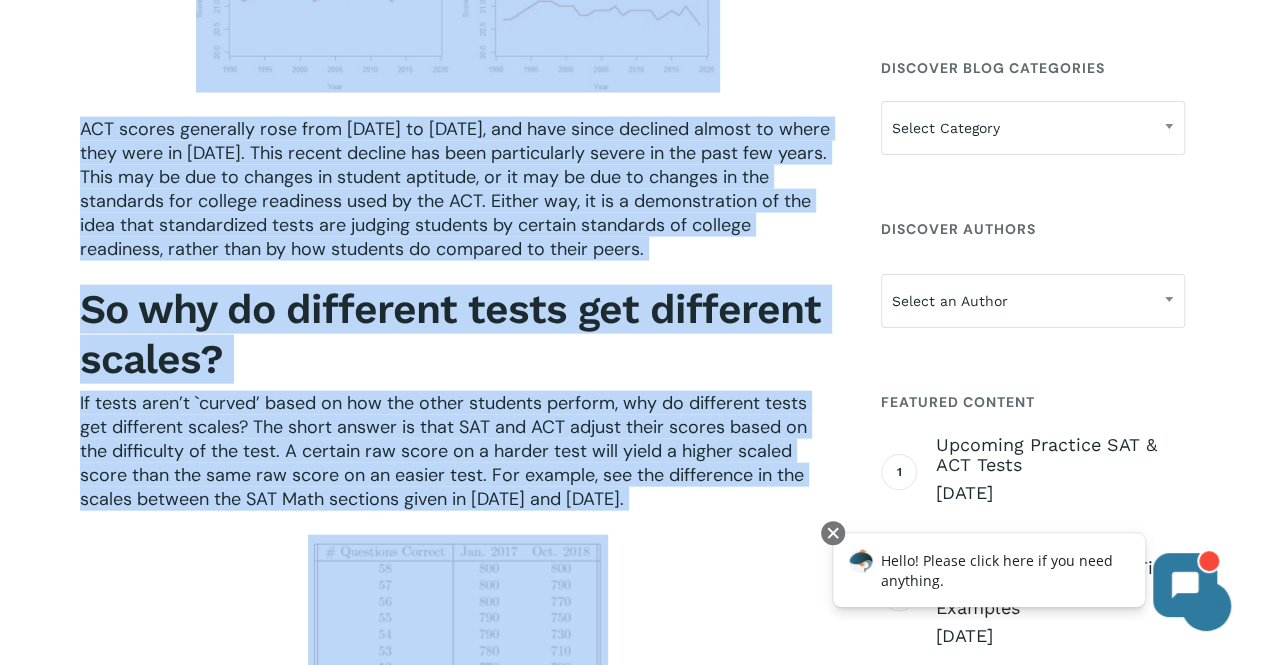 scroll, scrollTop: 1893, scrollLeft: 0, axis: vertical 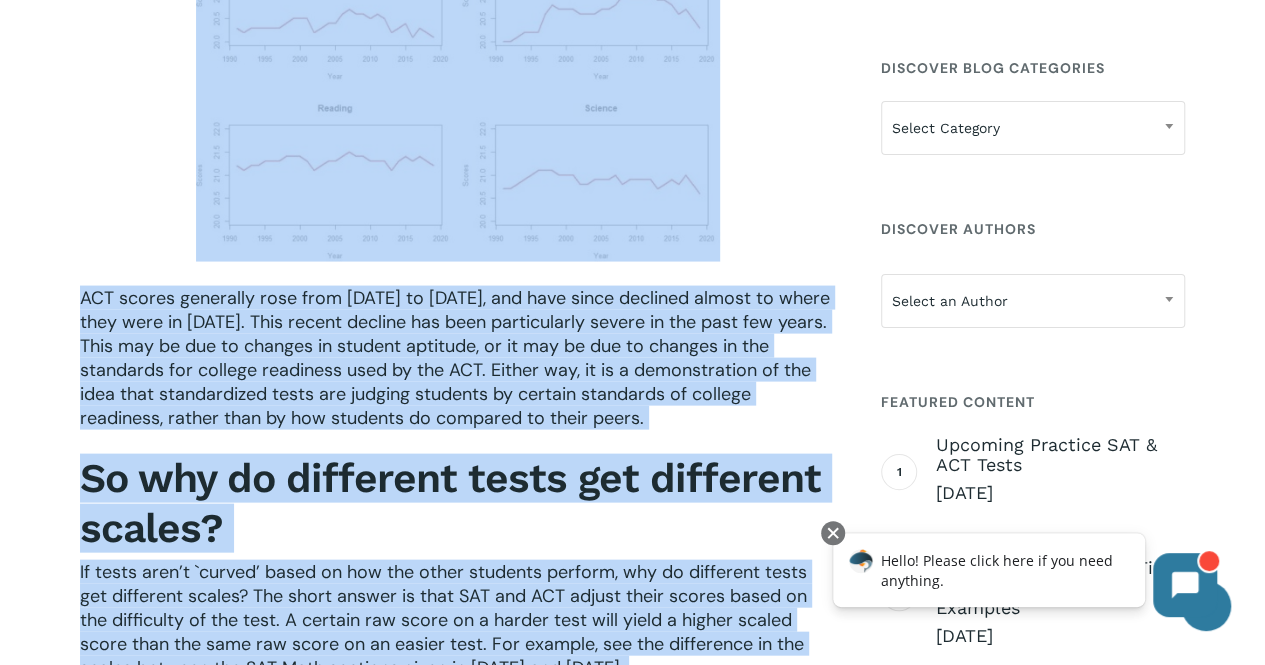 click on "ACT scores generally rose from 1991 to 2007, and have since declined almost to where they were in 1991. This recent decline has been particularly severe in the past few years. This may be due to changes in student aptitude, or it may be due to changes in the standards for college readiness used by the ACT. Either way, it is a demonstration of the idea that standardized tests are judging students by certain standards of college readiness, rather than by how students do compared to their peers." at bounding box center (458, 357) 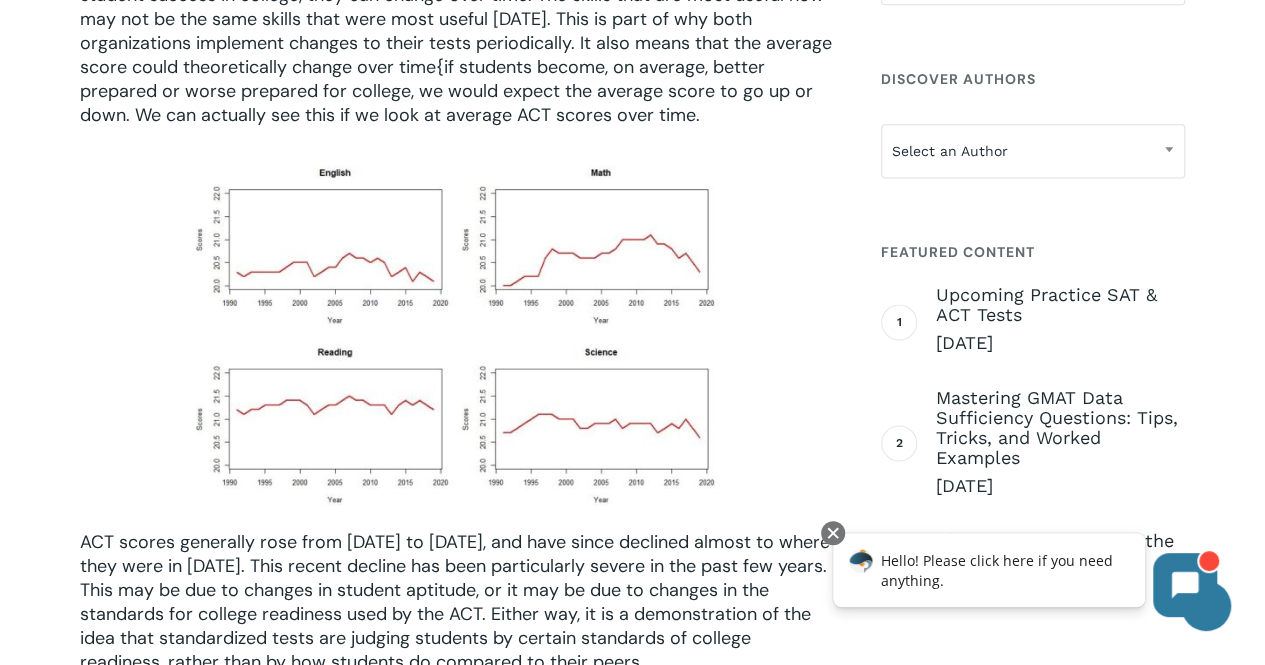 scroll, scrollTop: 1650, scrollLeft: 0, axis: vertical 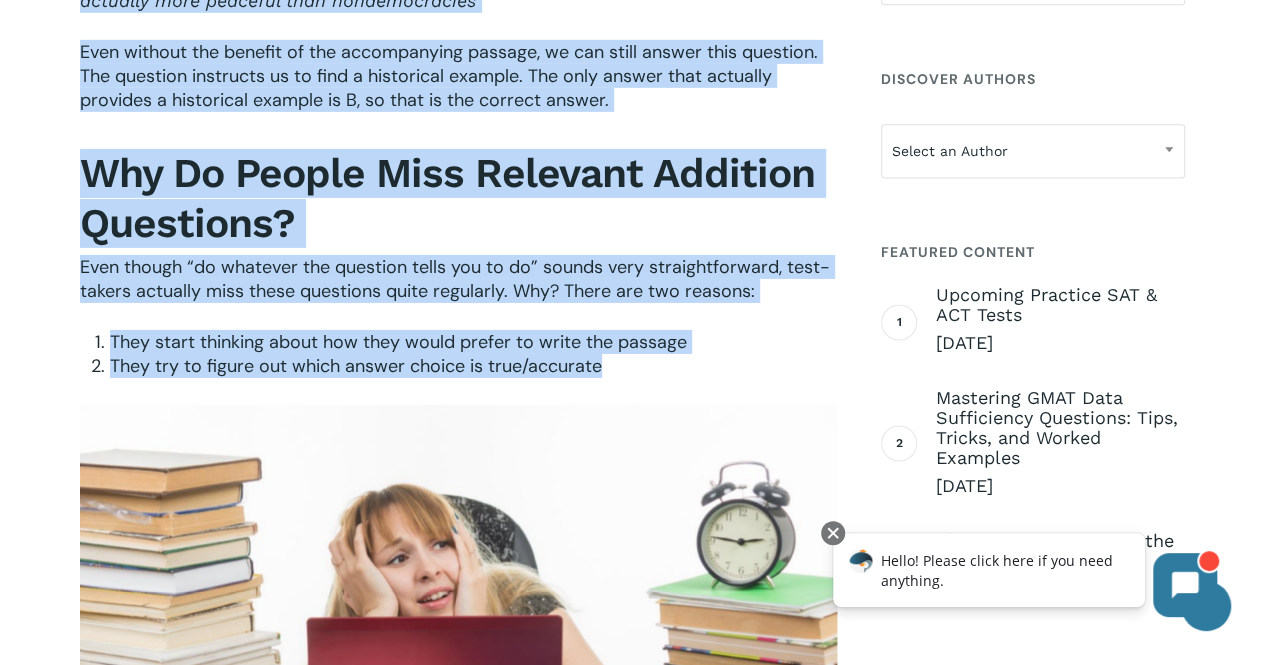 drag, startPoint x: 82, startPoint y: 148, endPoint x: 650, endPoint y: 381, distance: 613.93243 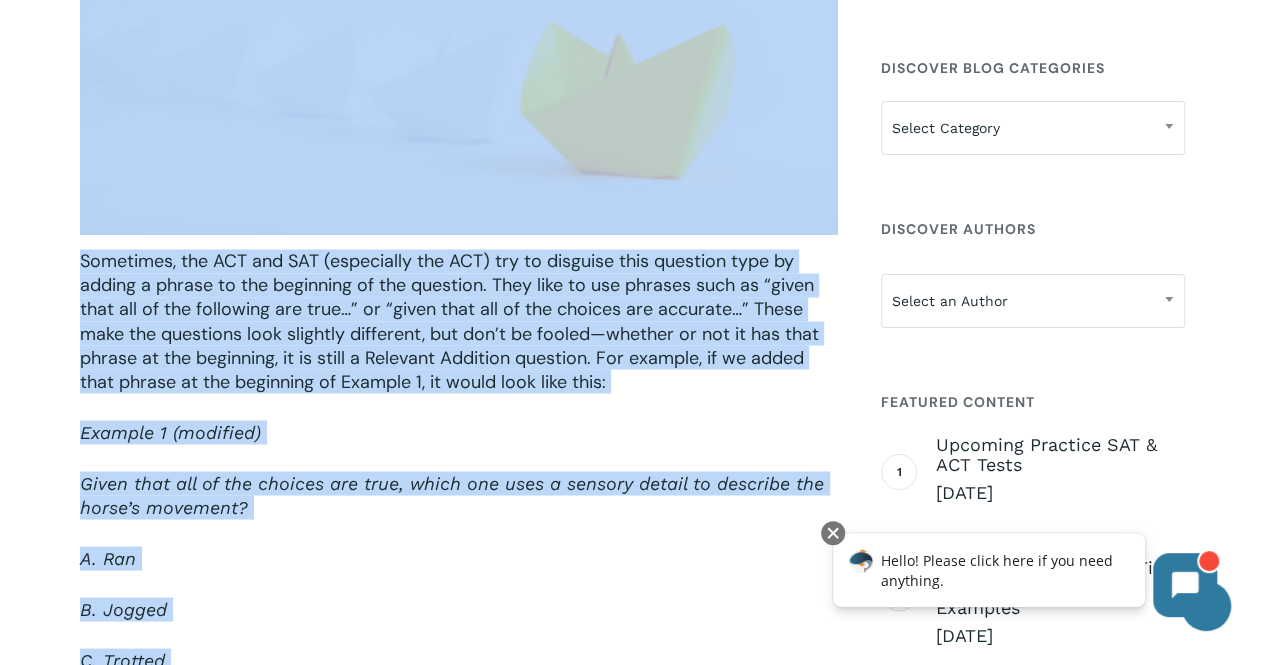 scroll, scrollTop: 1562, scrollLeft: 0, axis: vertical 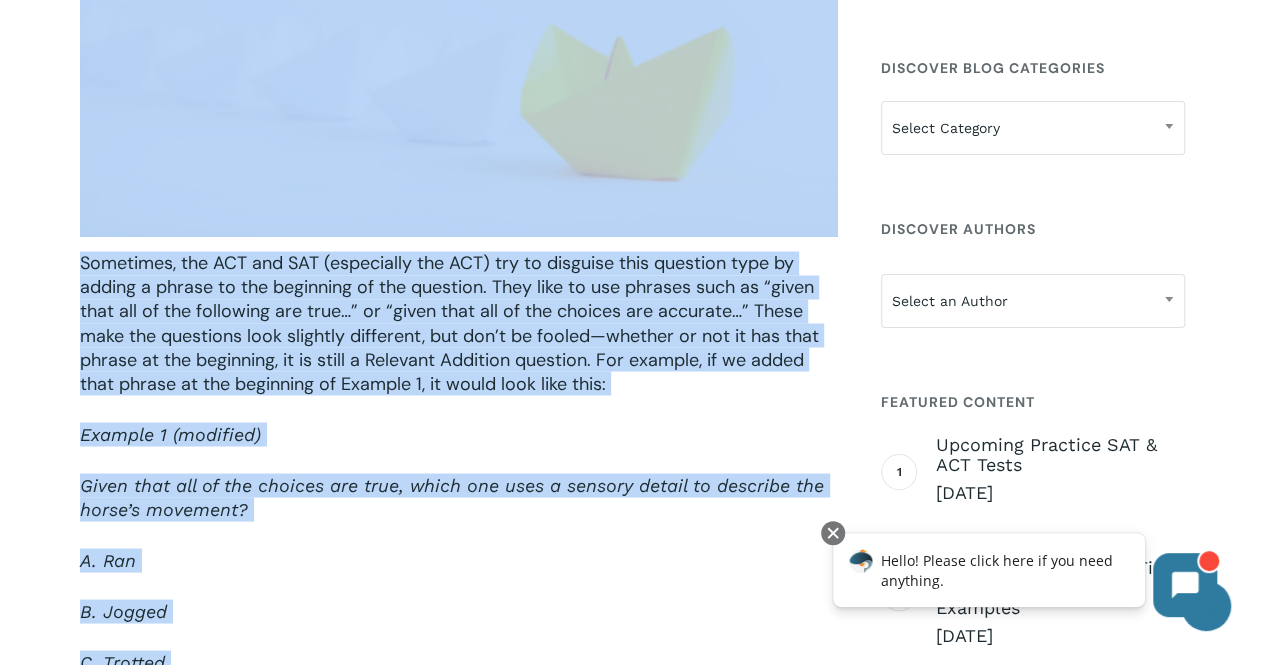 click on "What Are Relevant Addition Questions?
Relevant Addition questions appear on both the ACT English and SAT Writing sections. These questions require the test-taker to make a specific edit, and they ask which answer choice best accomplishes that goal. For example:
Example 1:
Which answer choice uses a sensory detail to describe the horse’s movement?
A. Ran
B. Jogged
C. Trotted
D. Clip-clopped
Of course, on the actual test, the test-taker would have the benefit of a passage to go with the question. But in reality, you don’t always need to see the passage to be able to answer these questions.
Example 1 (modified)
Given that all of the choices are true, which one uses a sensory detail to describe the horse’s movement?
A. Ran
B. Jogged
C. Trotted
D. Clip-clopped
Example 2" at bounding box center [458, 1082] 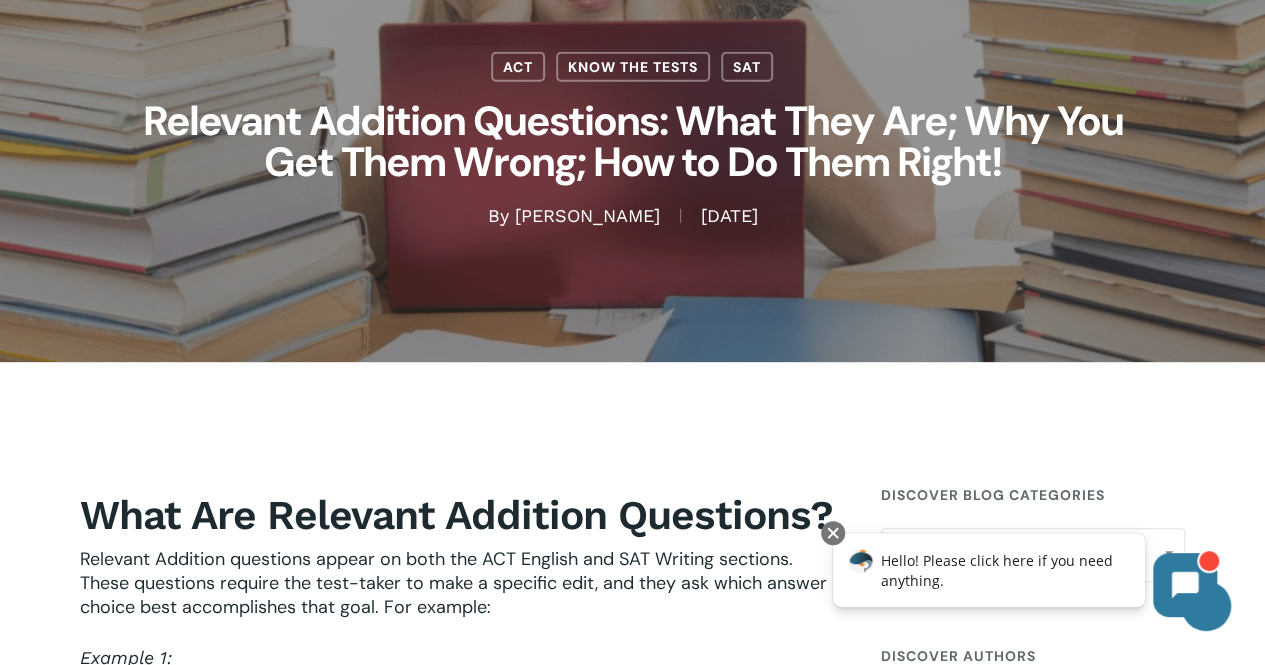 scroll, scrollTop: 454, scrollLeft: 0, axis: vertical 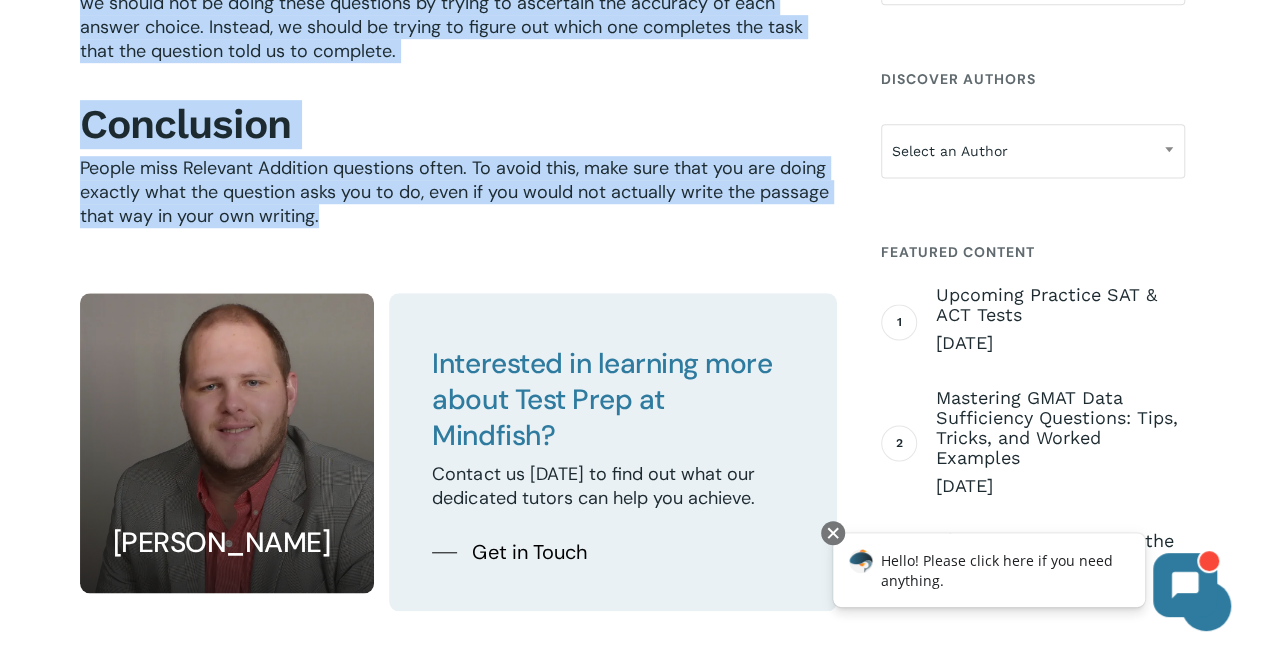 drag, startPoint x: 80, startPoint y: 238, endPoint x: 370, endPoint y: 213, distance: 291.0756 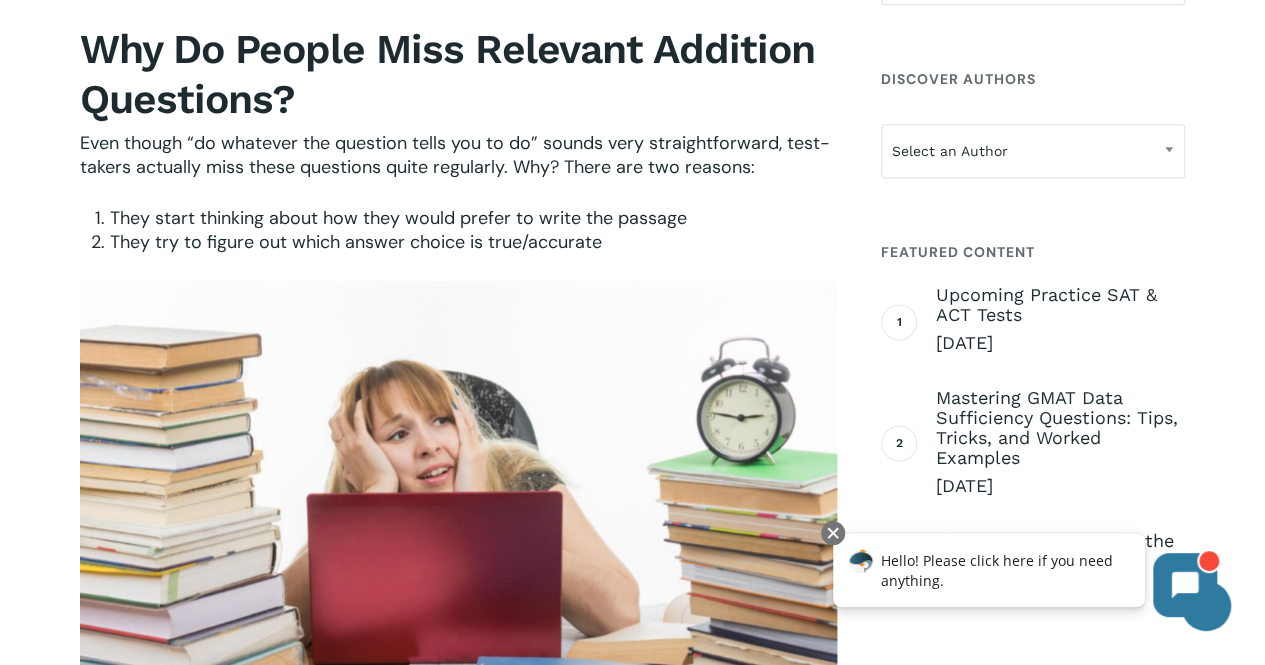 scroll, scrollTop: 3311, scrollLeft: 0, axis: vertical 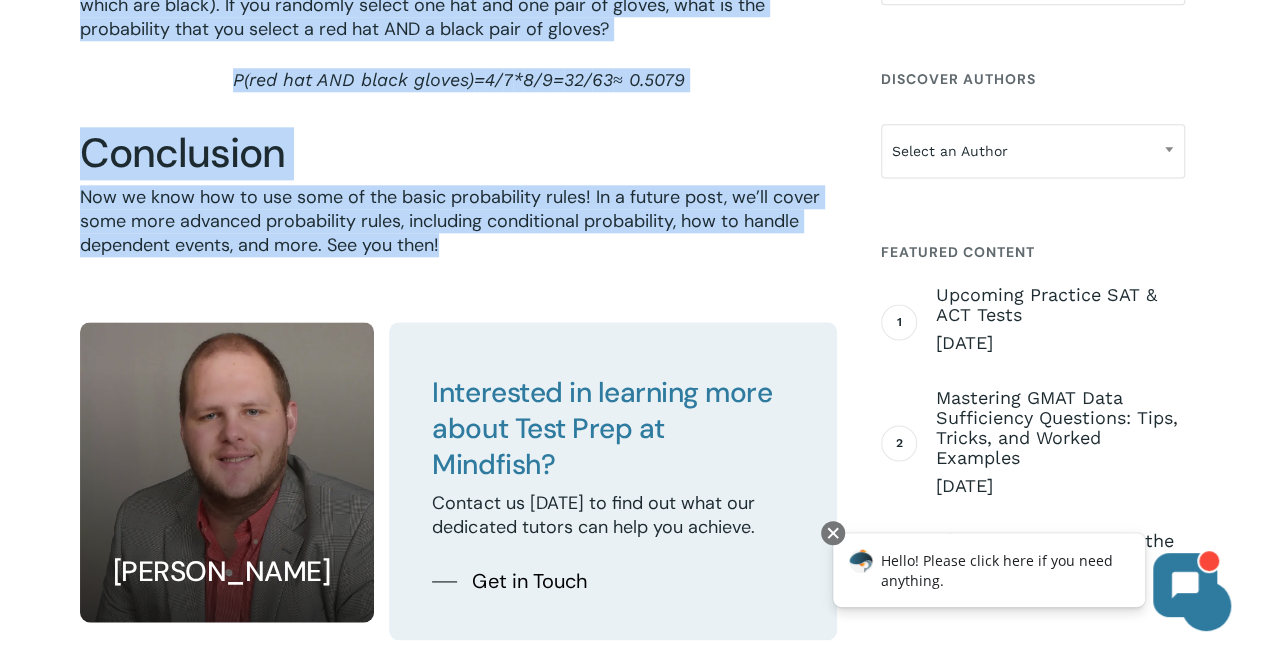 drag, startPoint x: 80, startPoint y: 101, endPoint x: 599, endPoint y: 235, distance: 536.0196 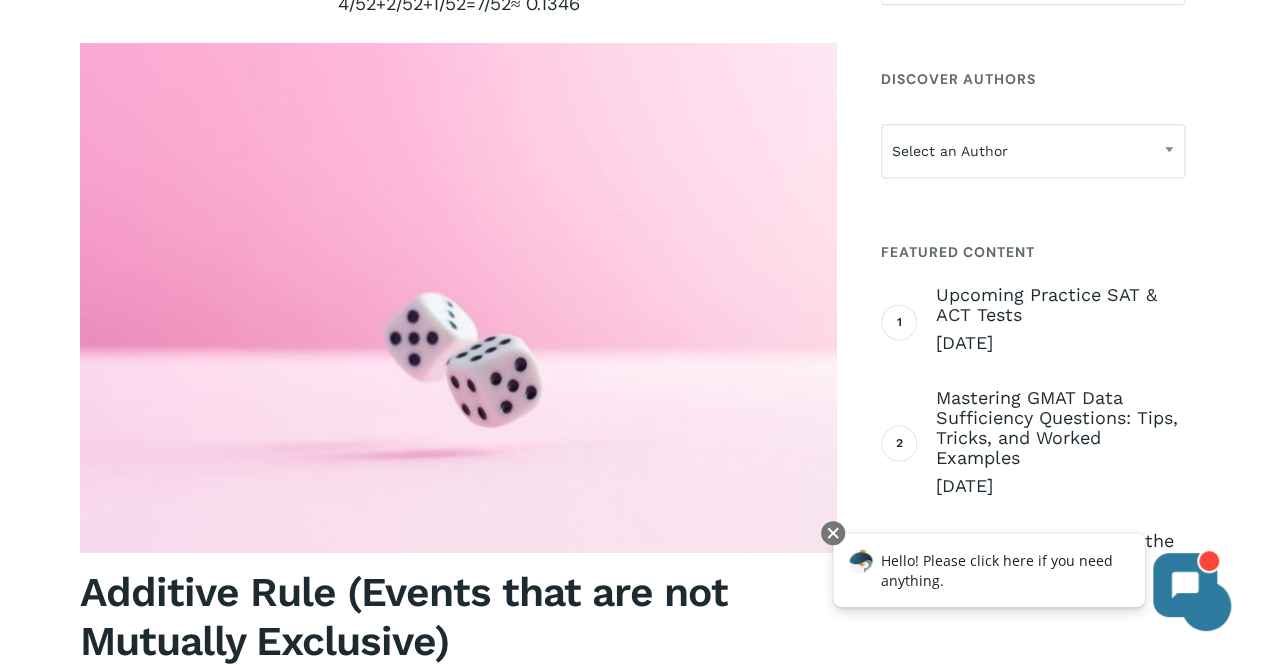 scroll, scrollTop: 4353, scrollLeft: 0, axis: vertical 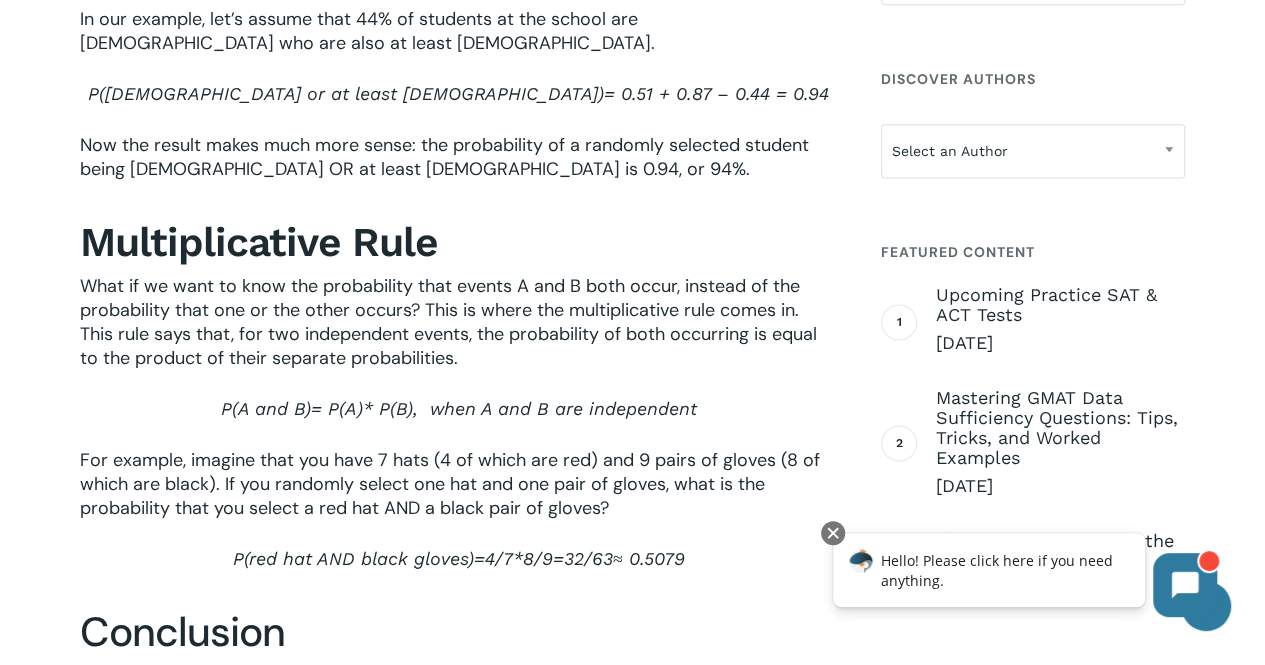 click on "P( A and B)  = P( A)  * P( B) ,  when A and B are independent" at bounding box center (458, 422) 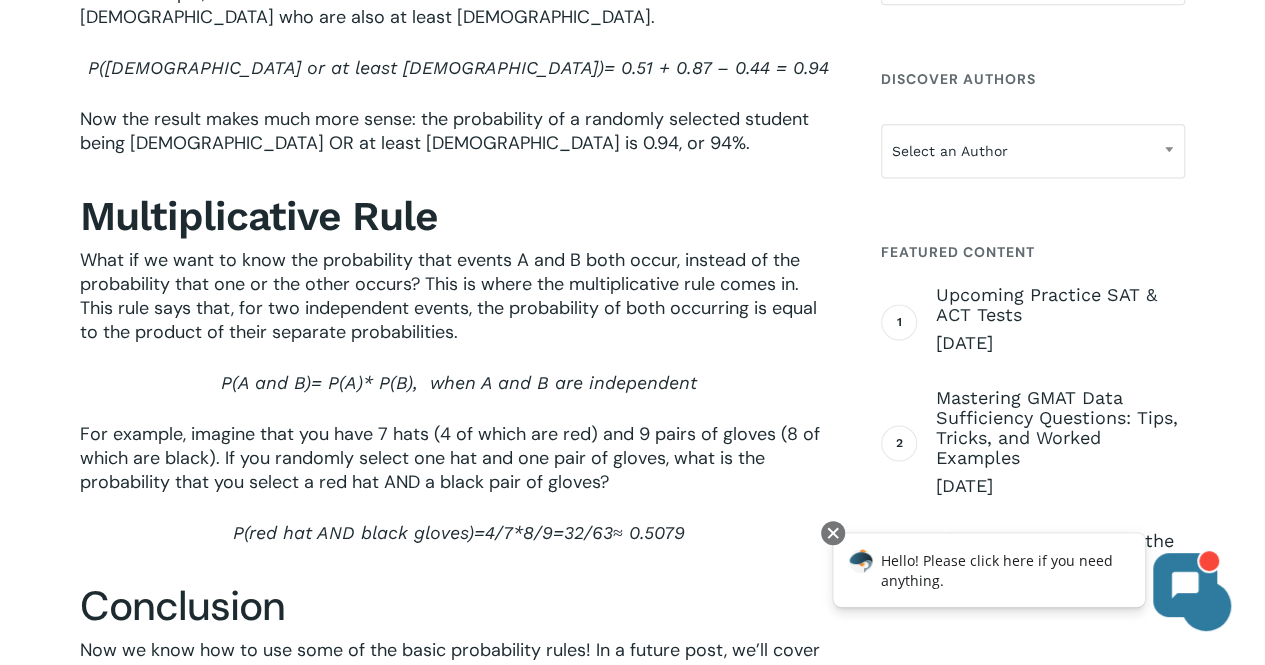 scroll, scrollTop: 4382, scrollLeft: 0, axis: vertical 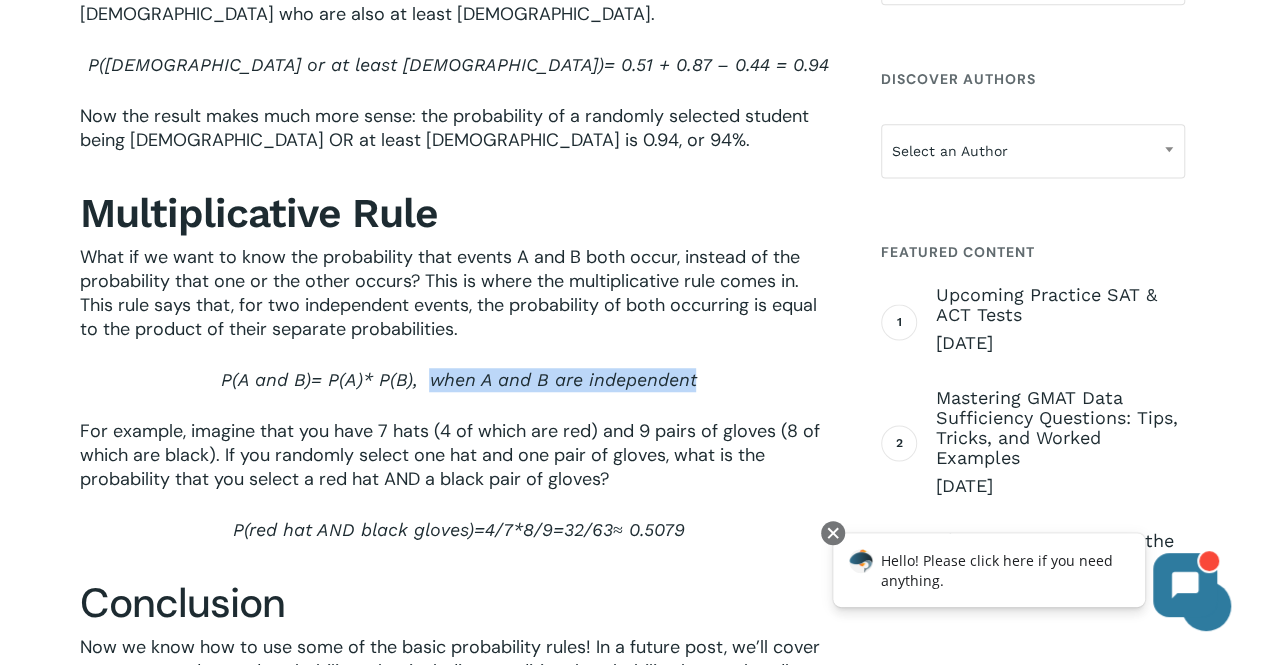 drag, startPoint x: 706, startPoint y: 381, endPoint x: 434, endPoint y: 375, distance: 272.06616 